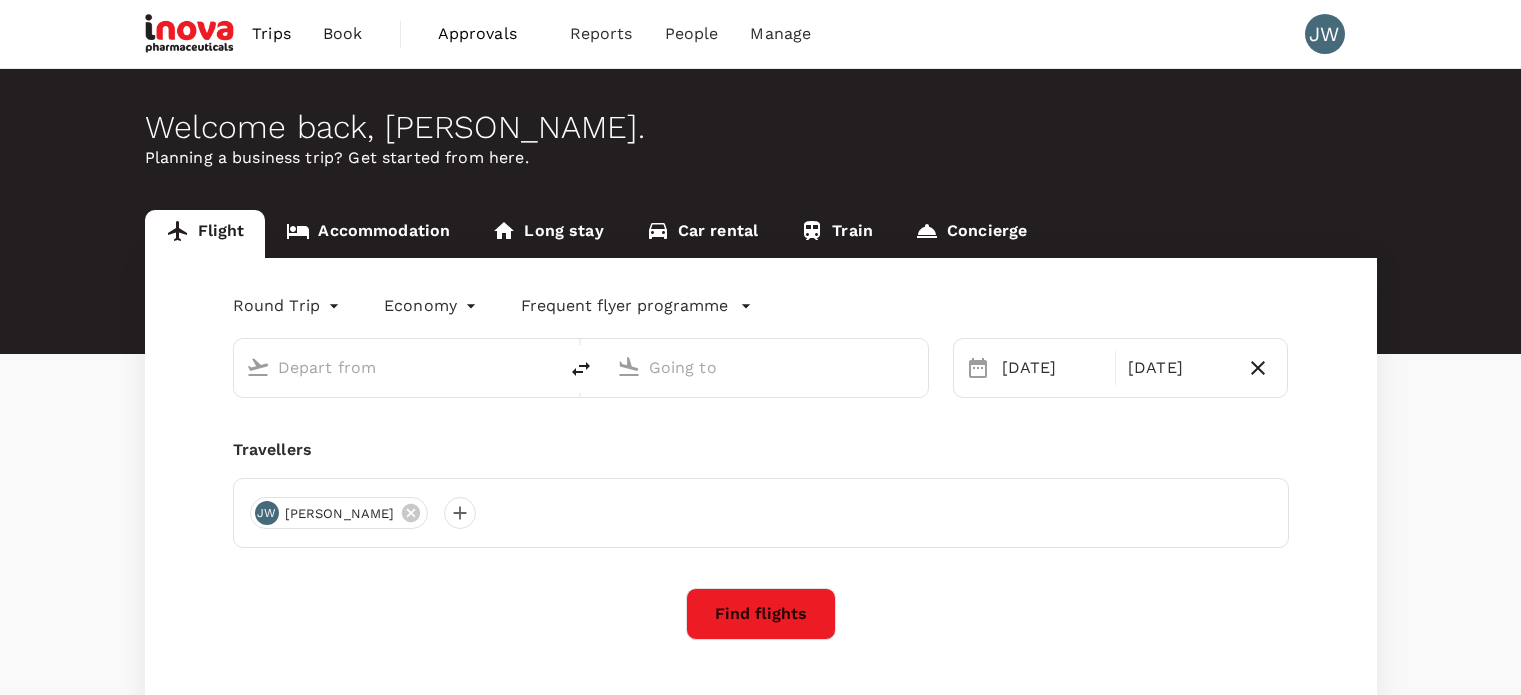 scroll, scrollTop: 0, scrollLeft: 0, axis: both 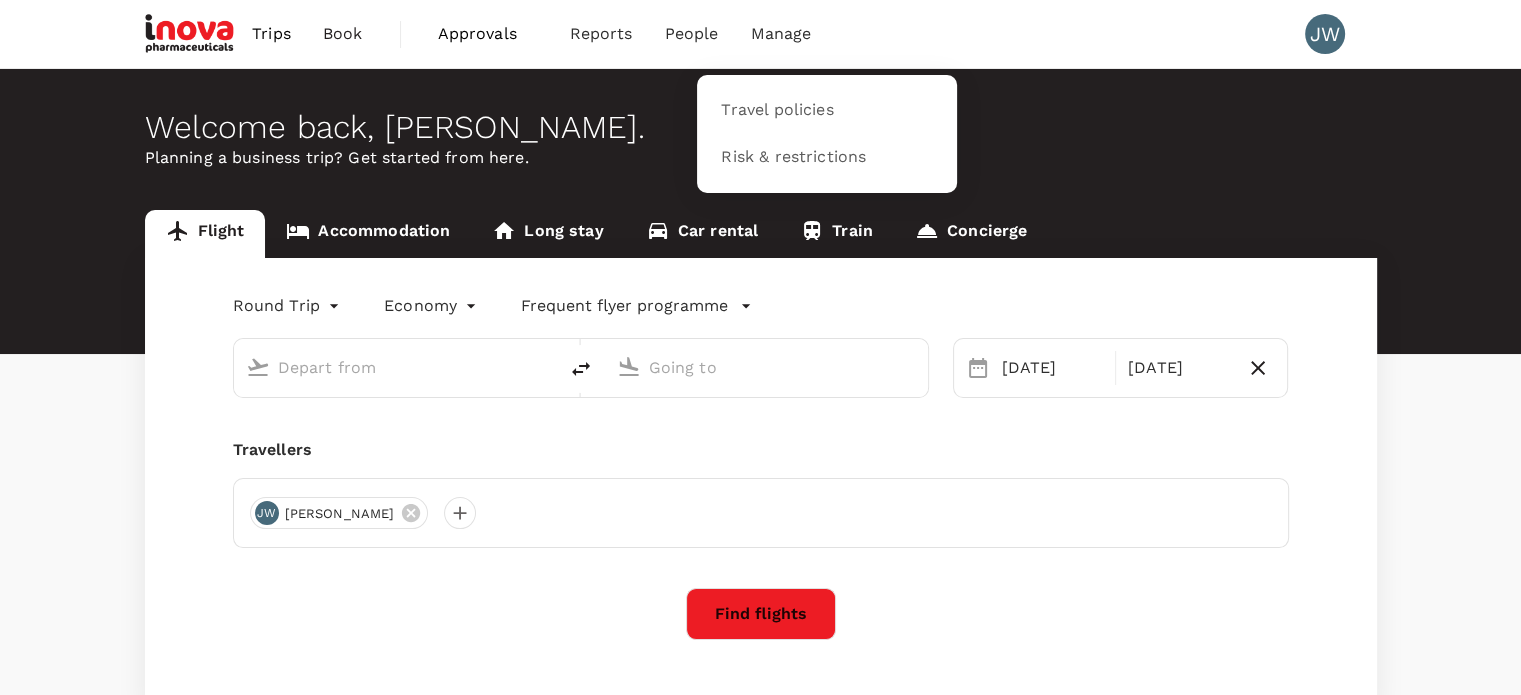 type on "business" 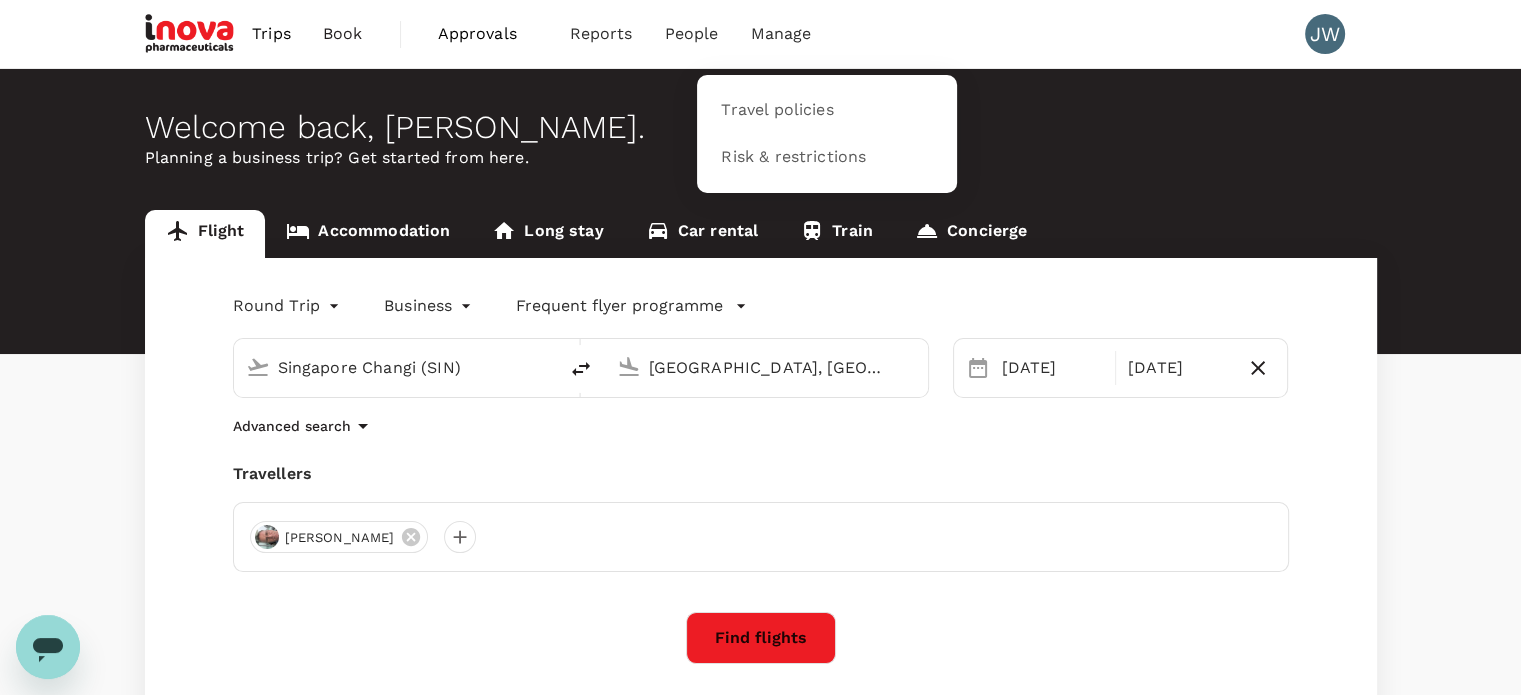 scroll, scrollTop: 0, scrollLeft: 0, axis: both 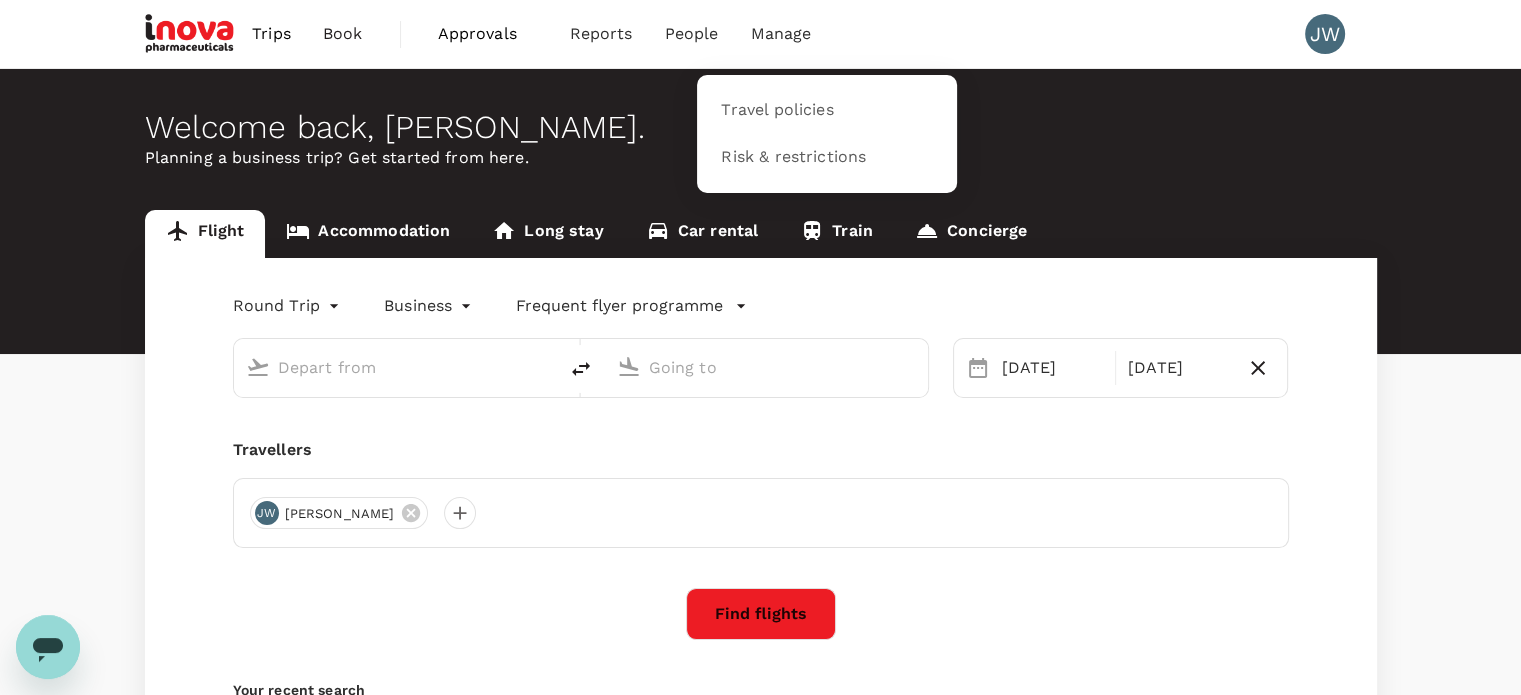 type on "Singapore Changi (SIN)" 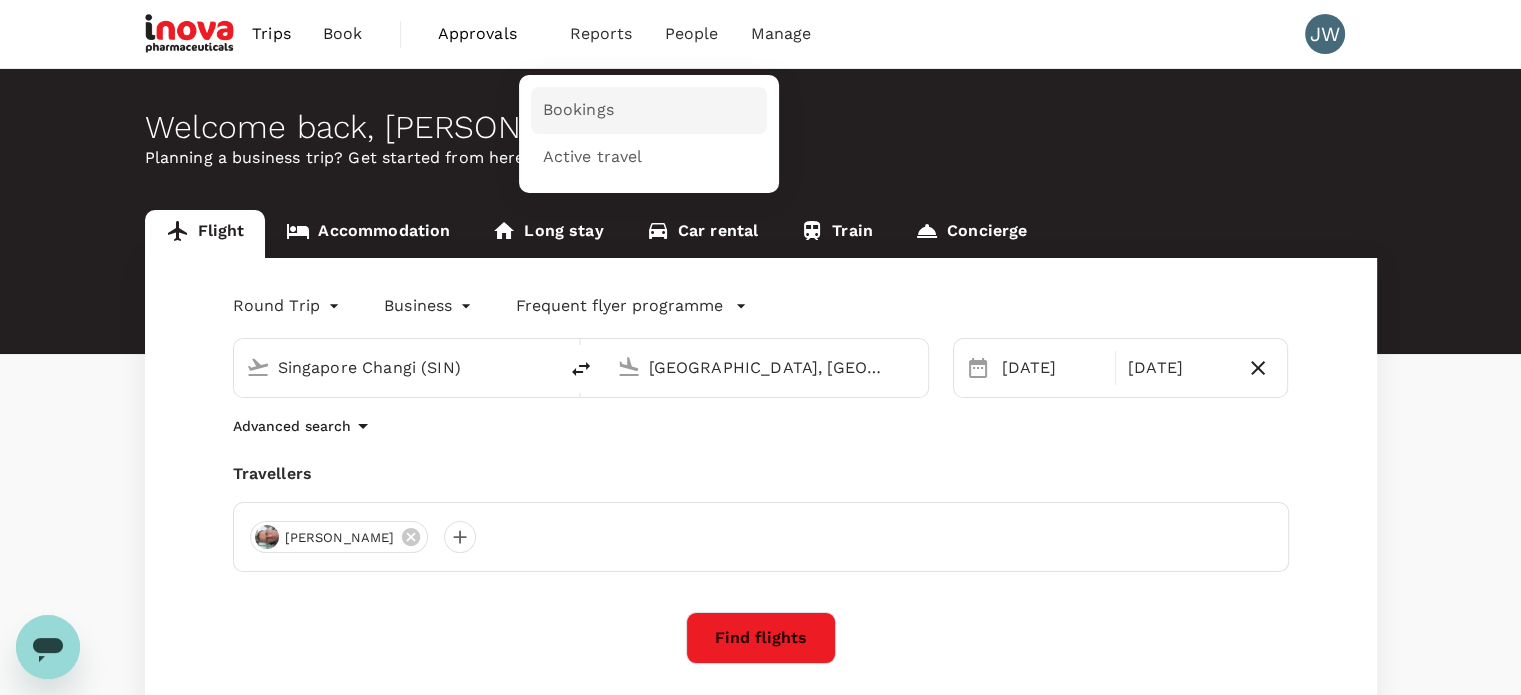 click on "Bookings" at bounding box center (578, 110) 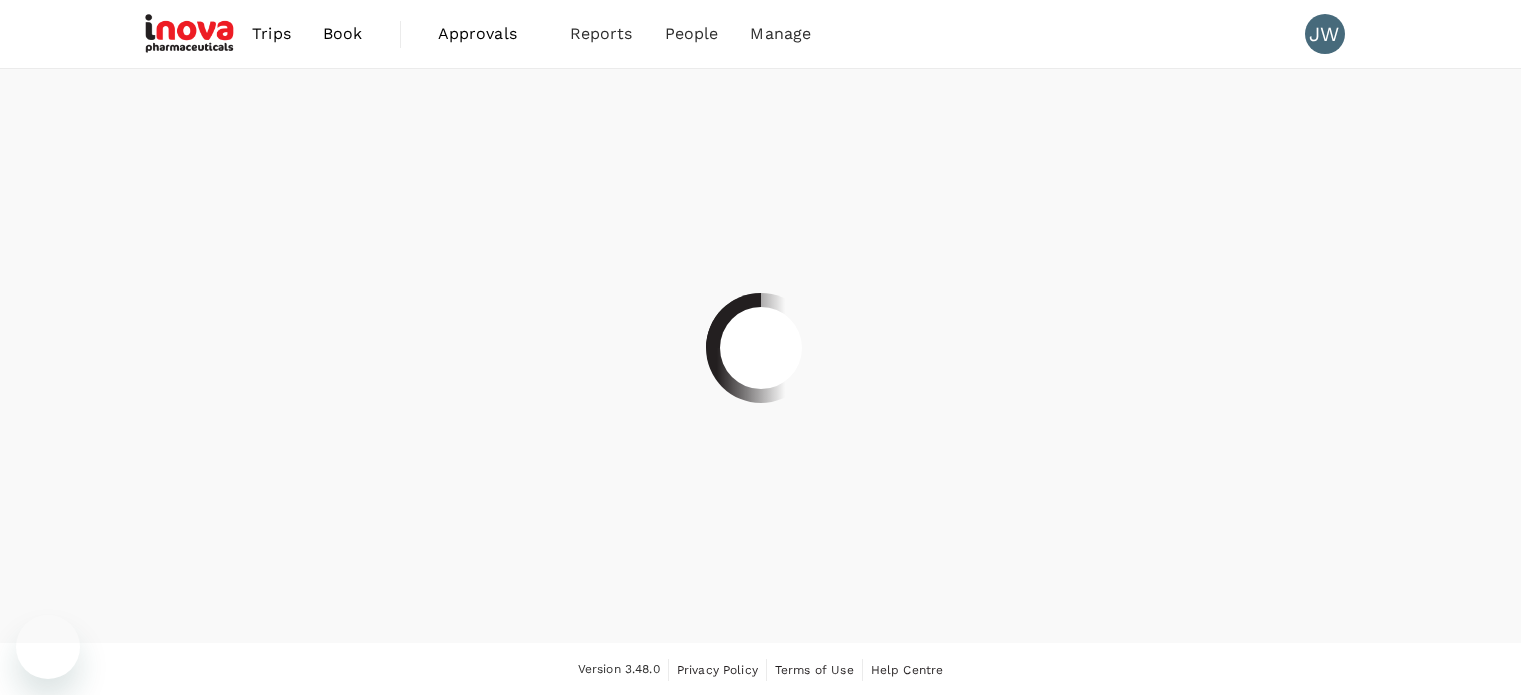 scroll, scrollTop: 0, scrollLeft: 0, axis: both 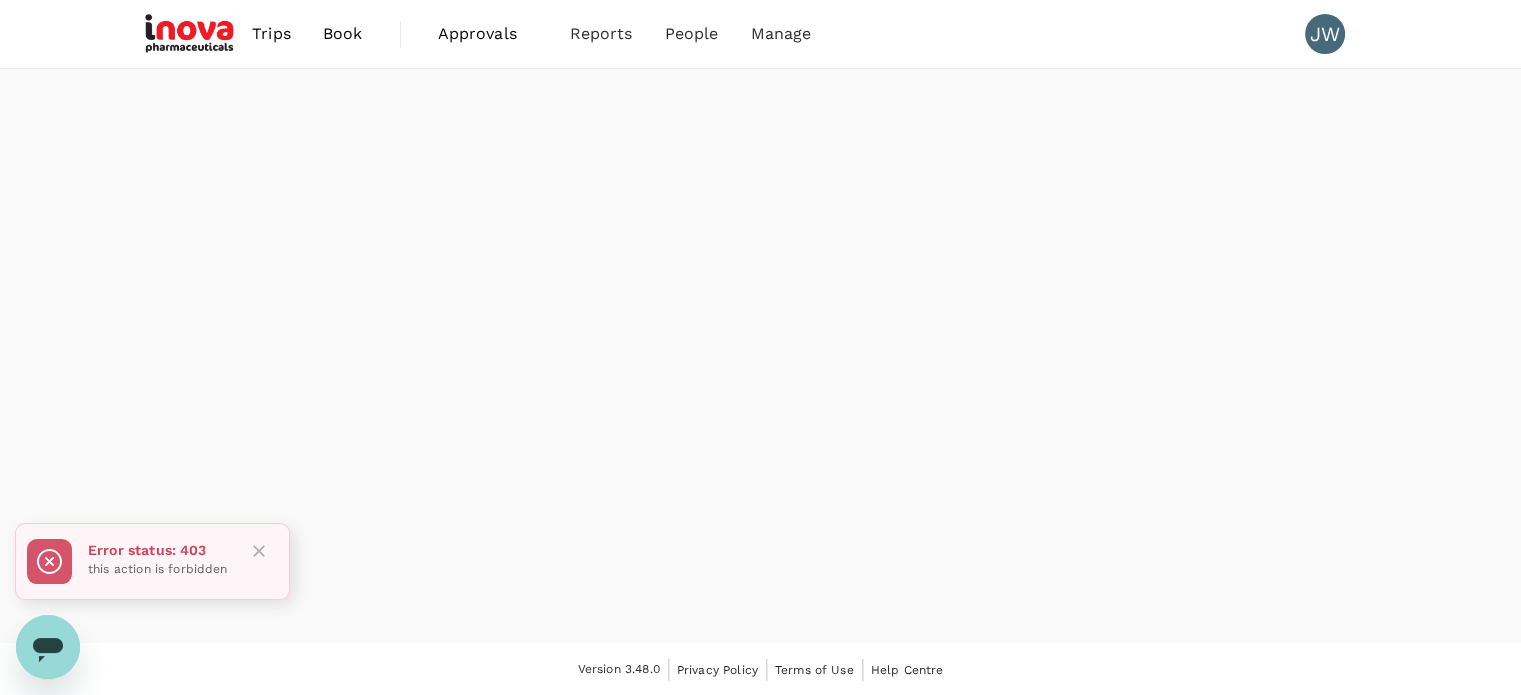 click 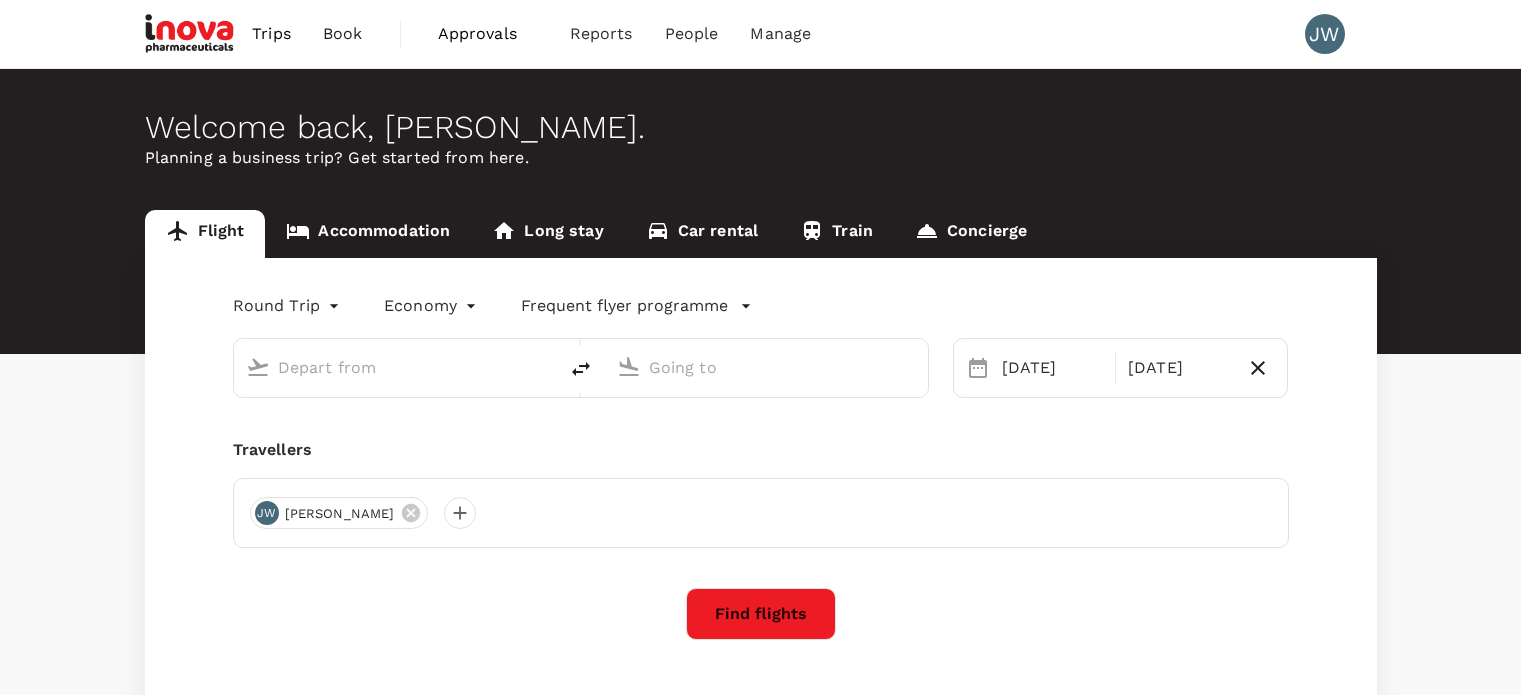 scroll, scrollTop: 0, scrollLeft: 0, axis: both 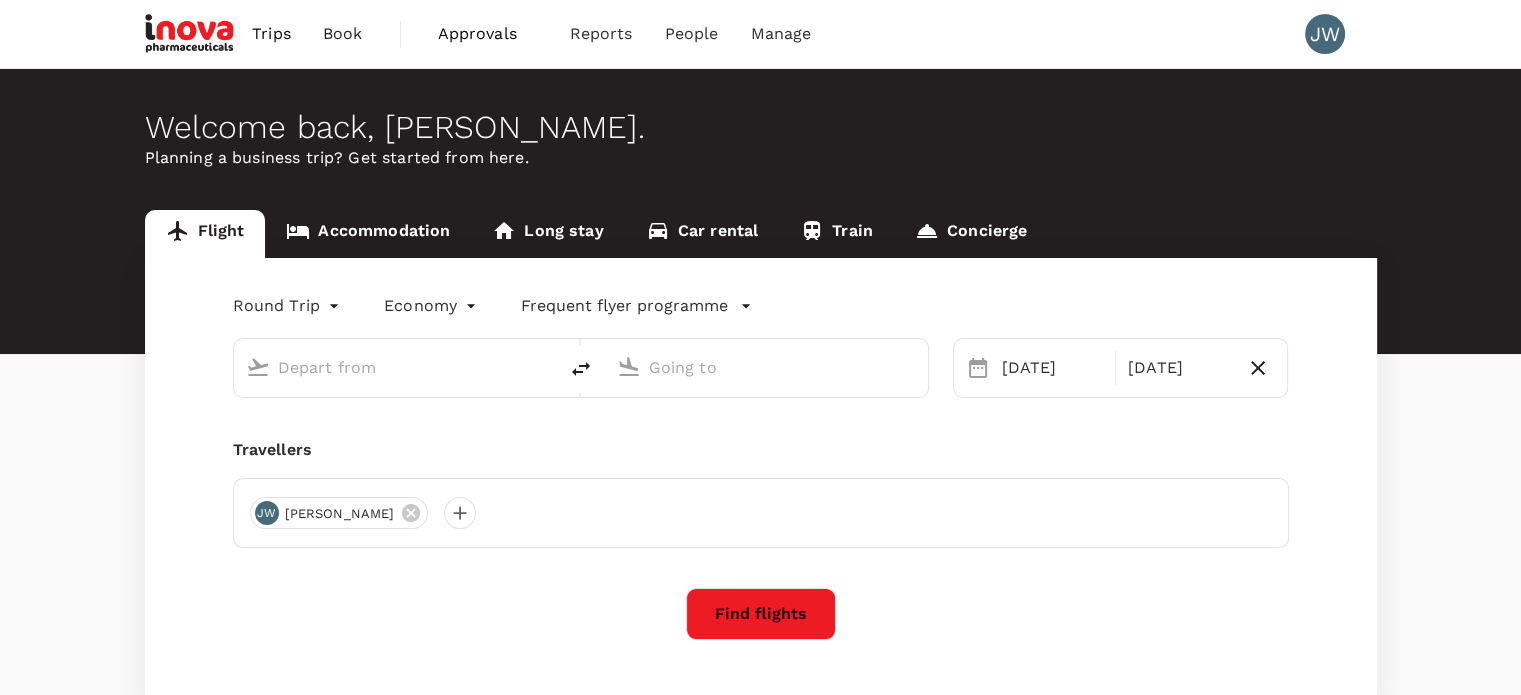 type on "business" 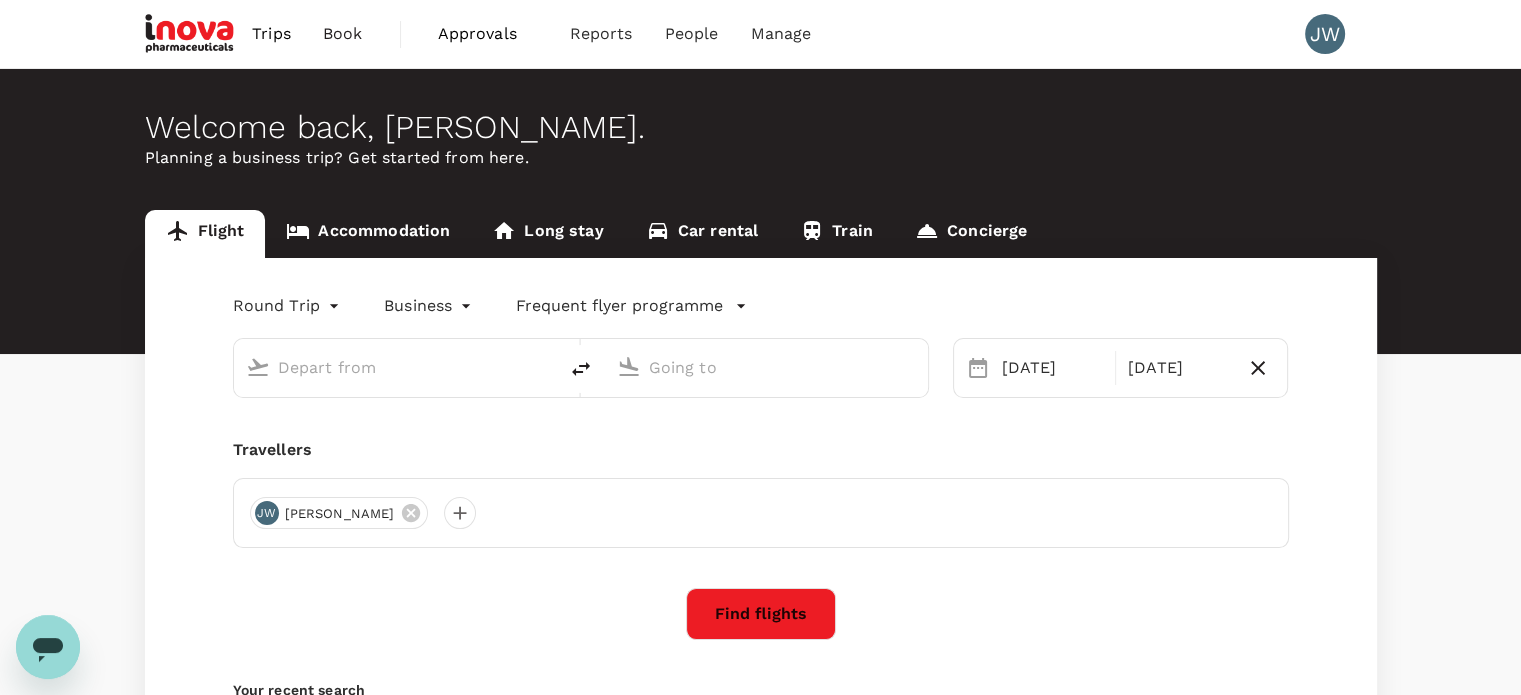 type on "Singapore Changi (SIN)" 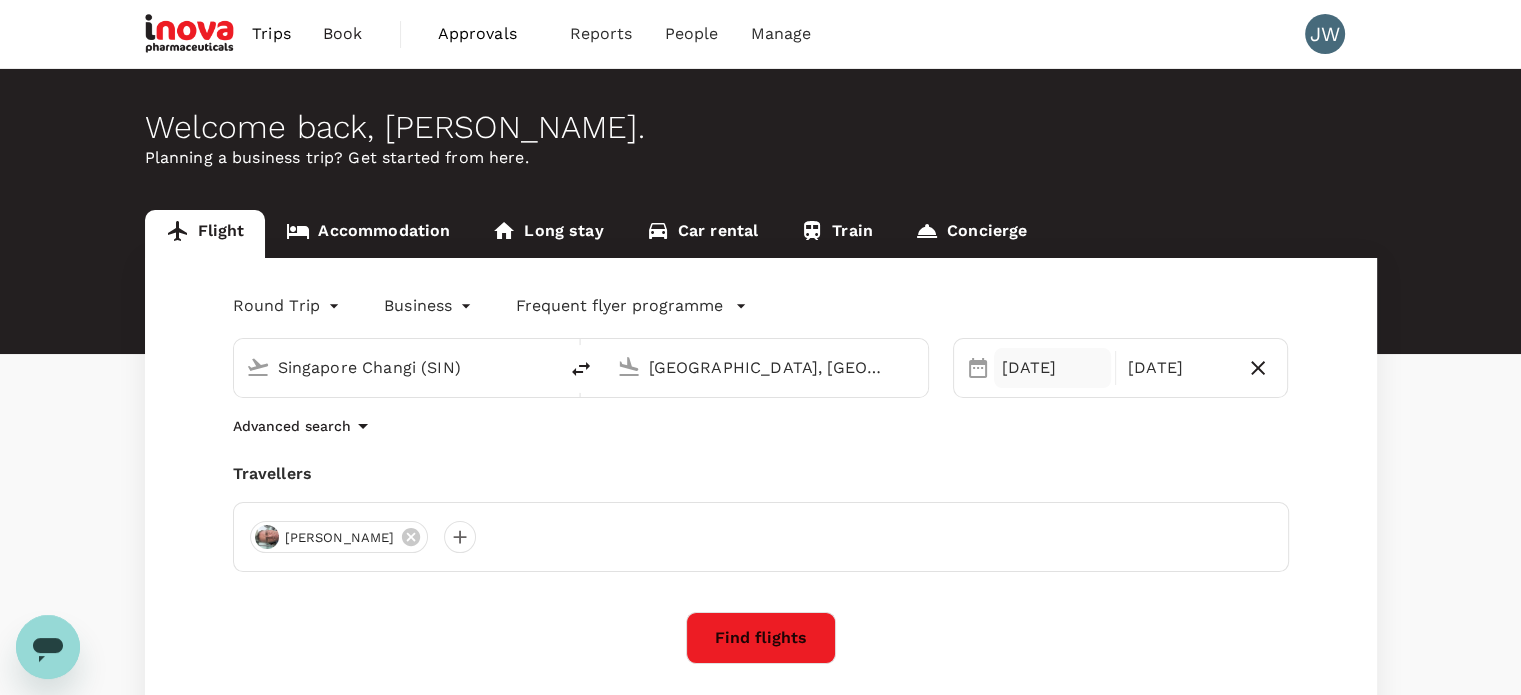click on "28 Jul" at bounding box center [1052, 368] 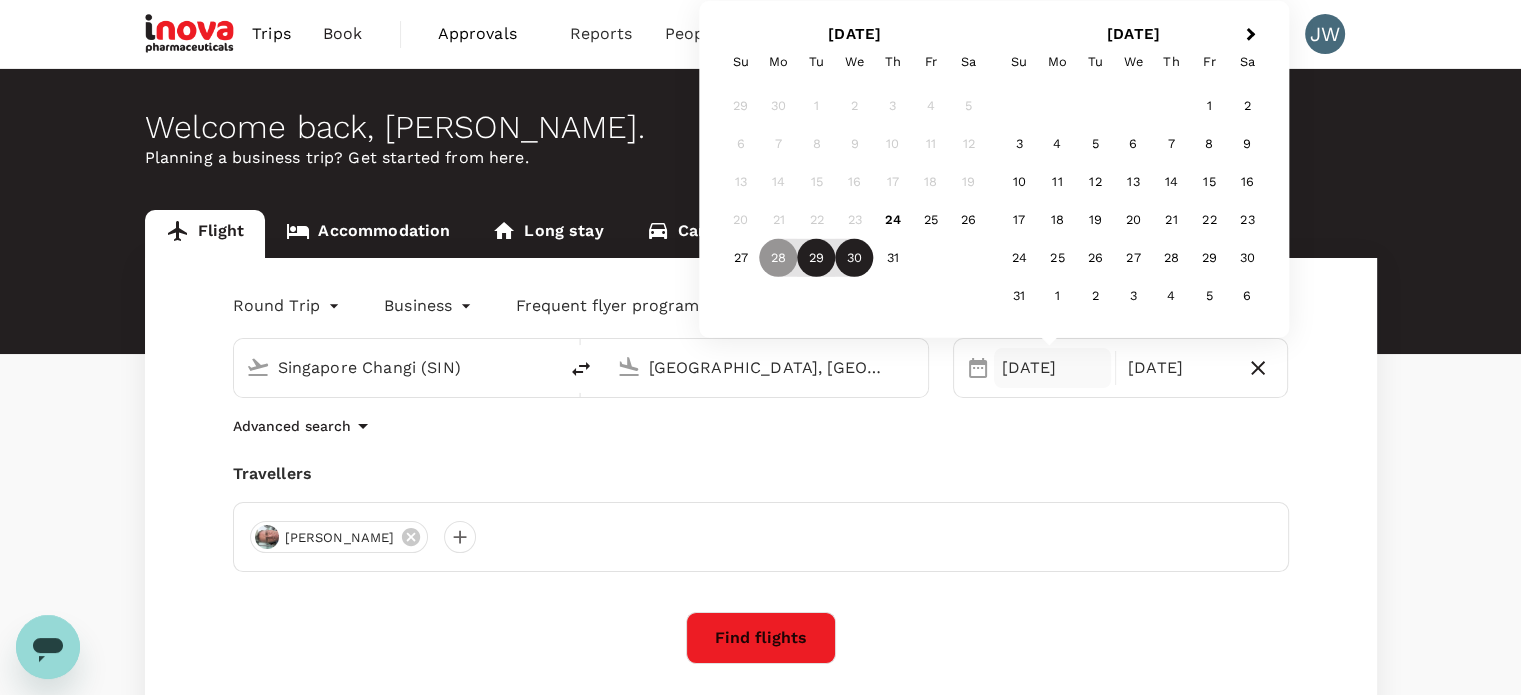 click on "29" at bounding box center [817, 258] 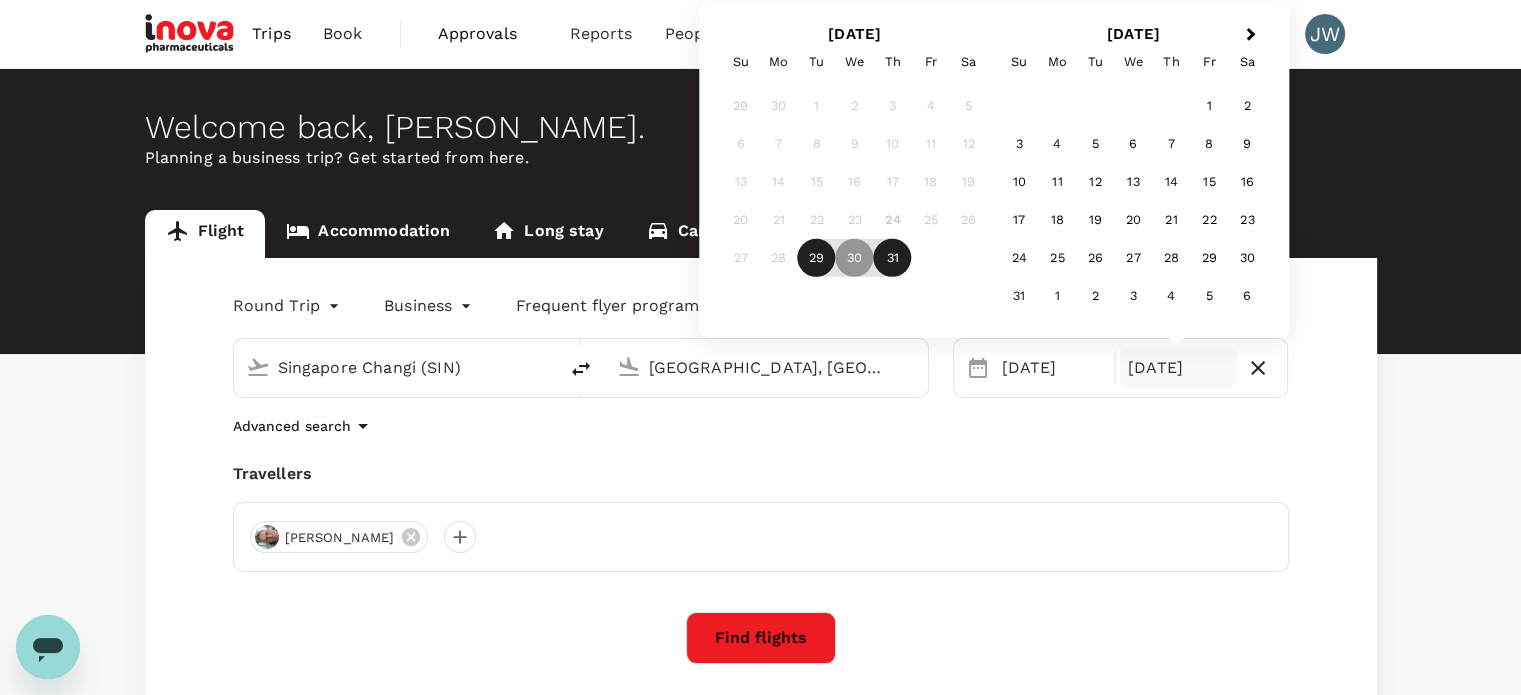 click on "31" at bounding box center (893, 258) 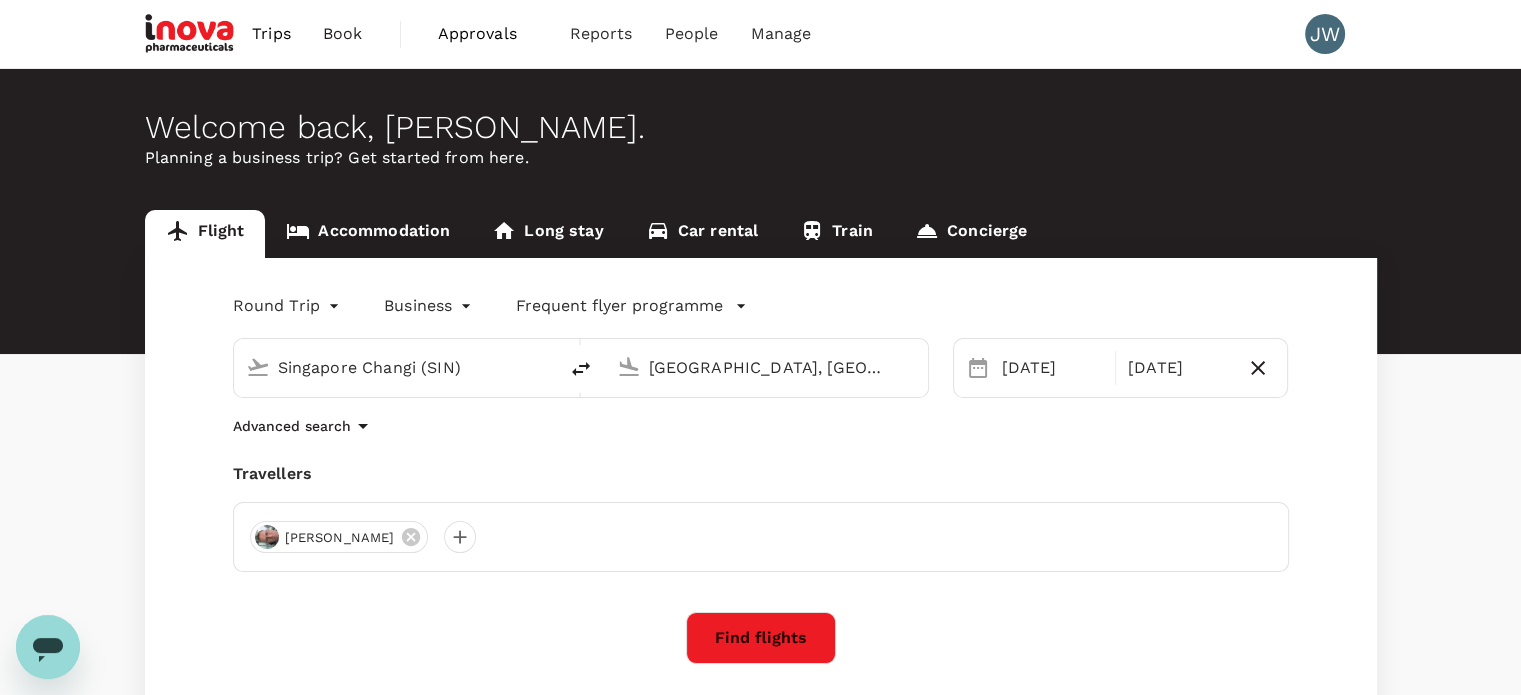 click on "Find flights" at bounding box center [761, 638] 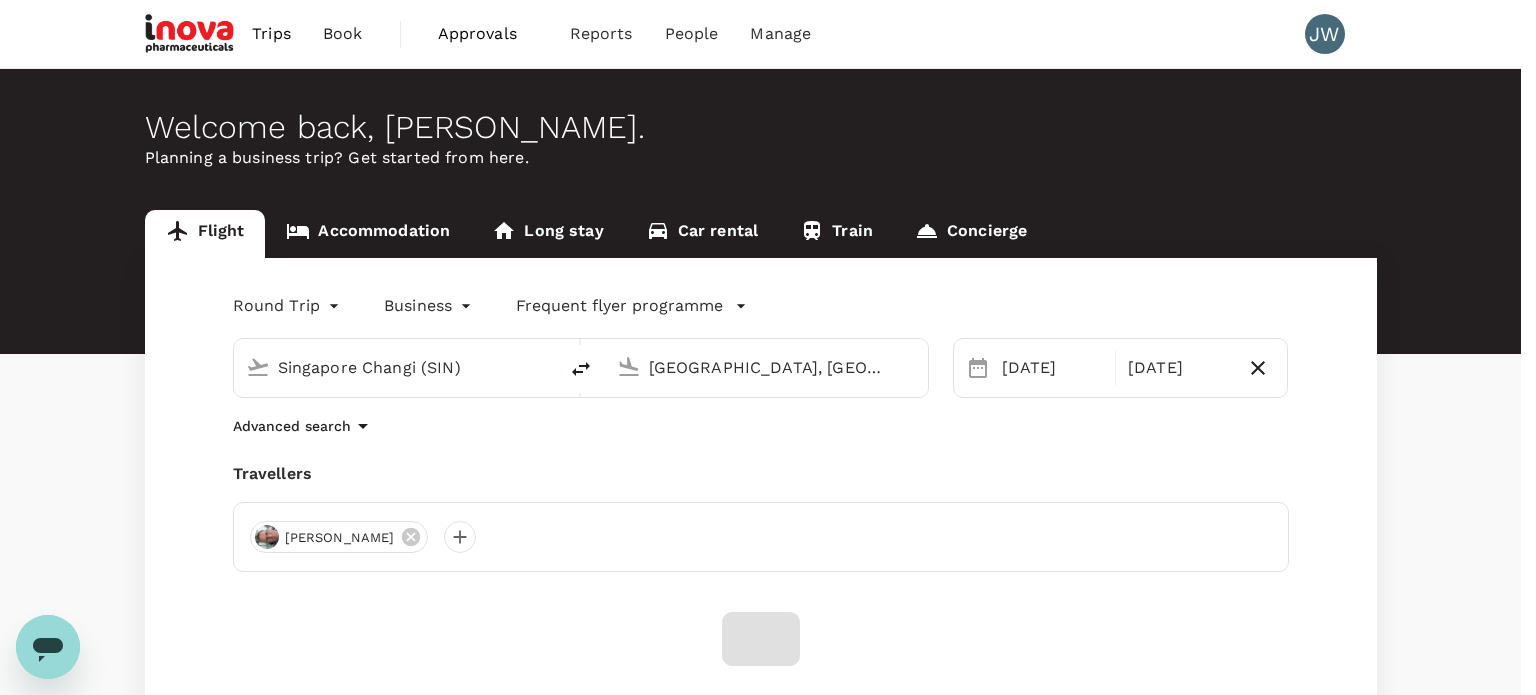 click on "Confirm" at bounding box center (73, 13263) 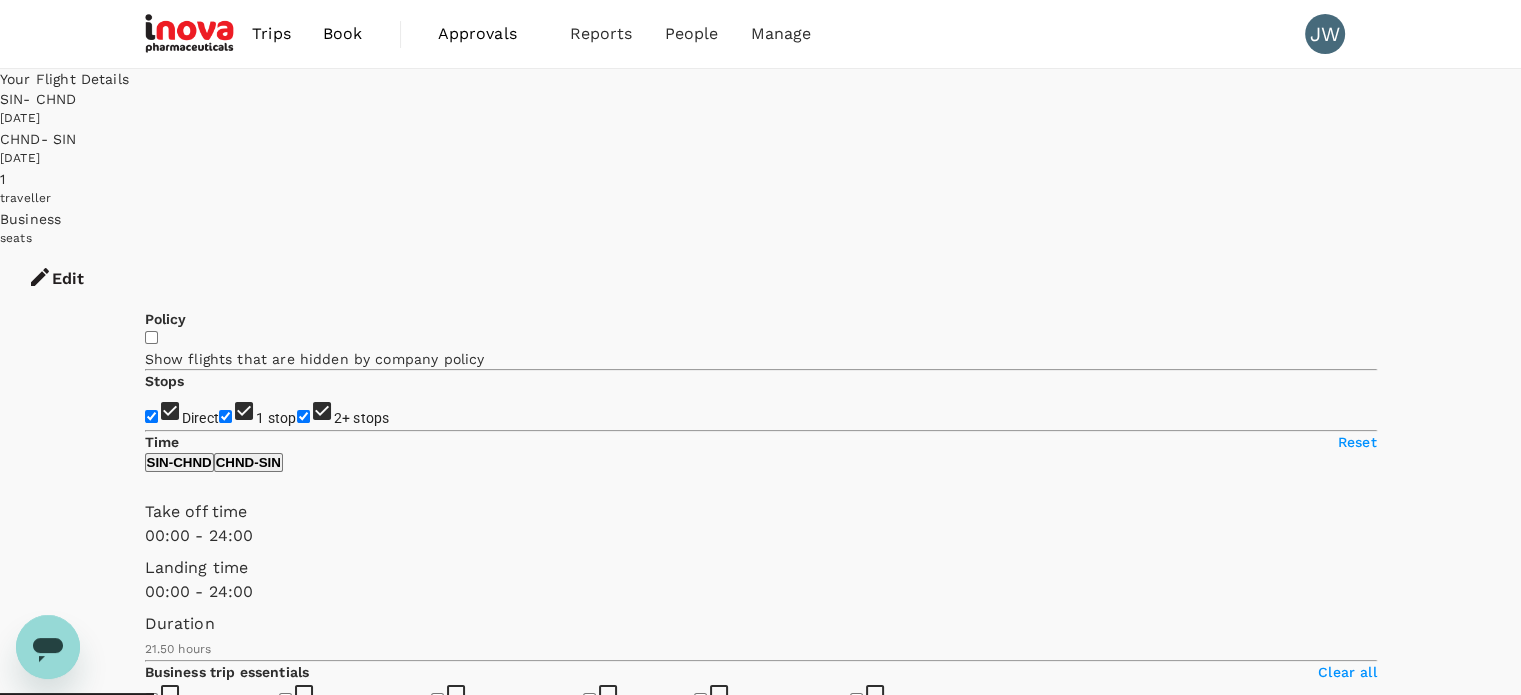 click on "2+ stops" at bounding box center (303, 416) 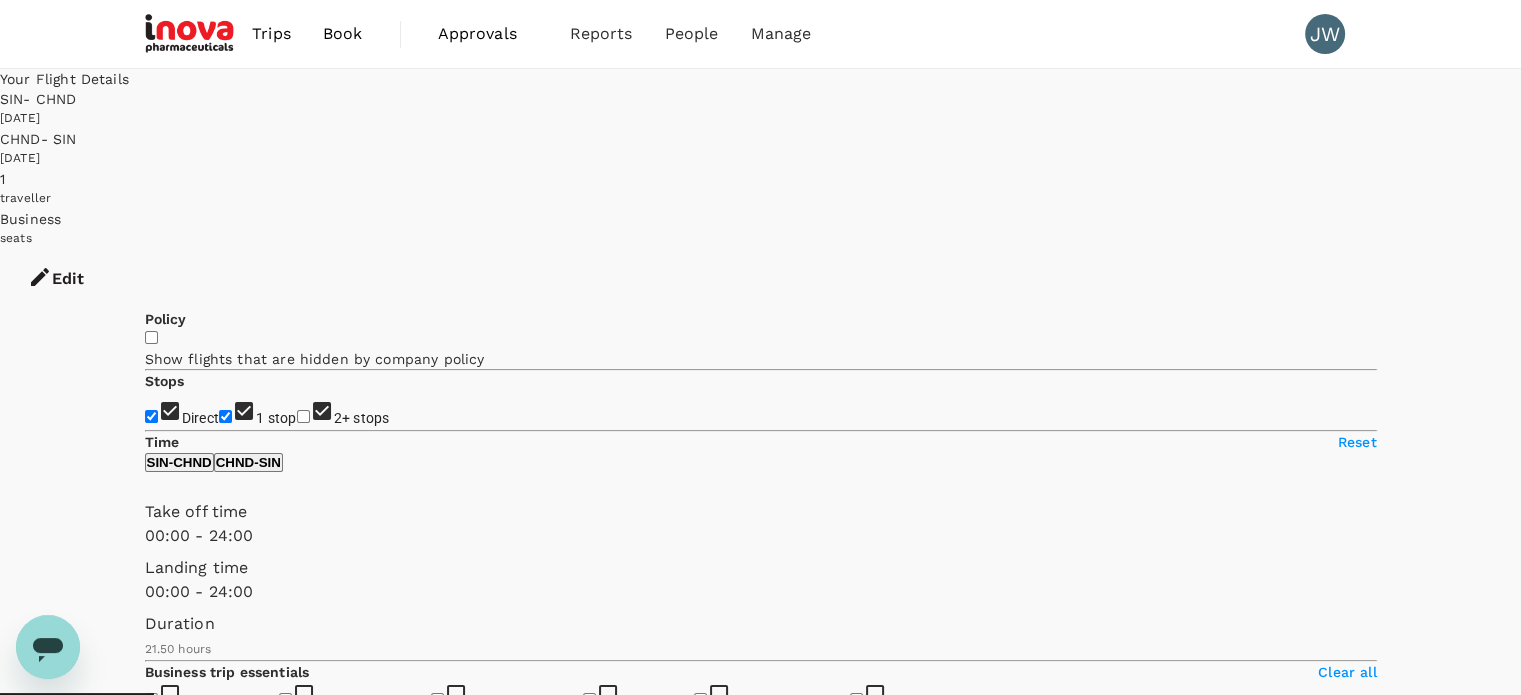 checkbox on "false" 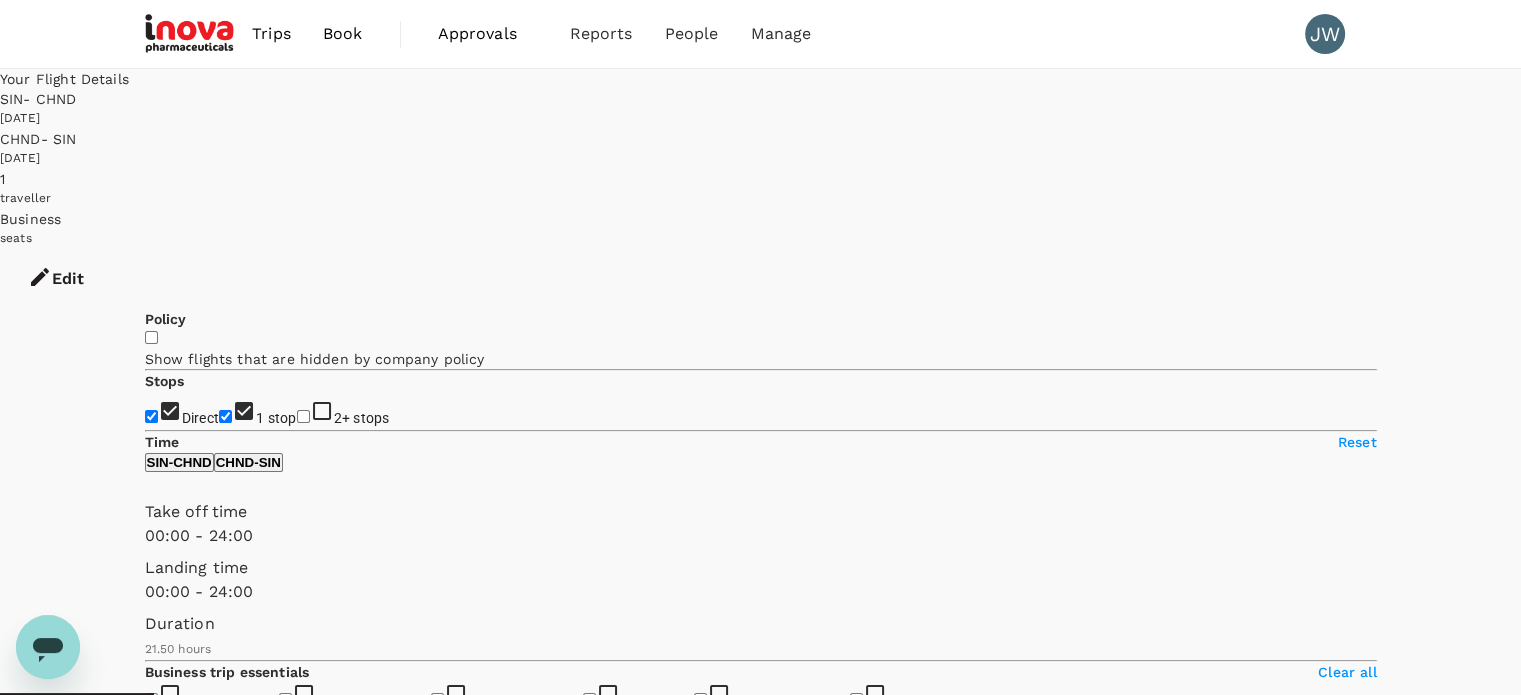 click on "1 stop" at bounding box center (225, 416) 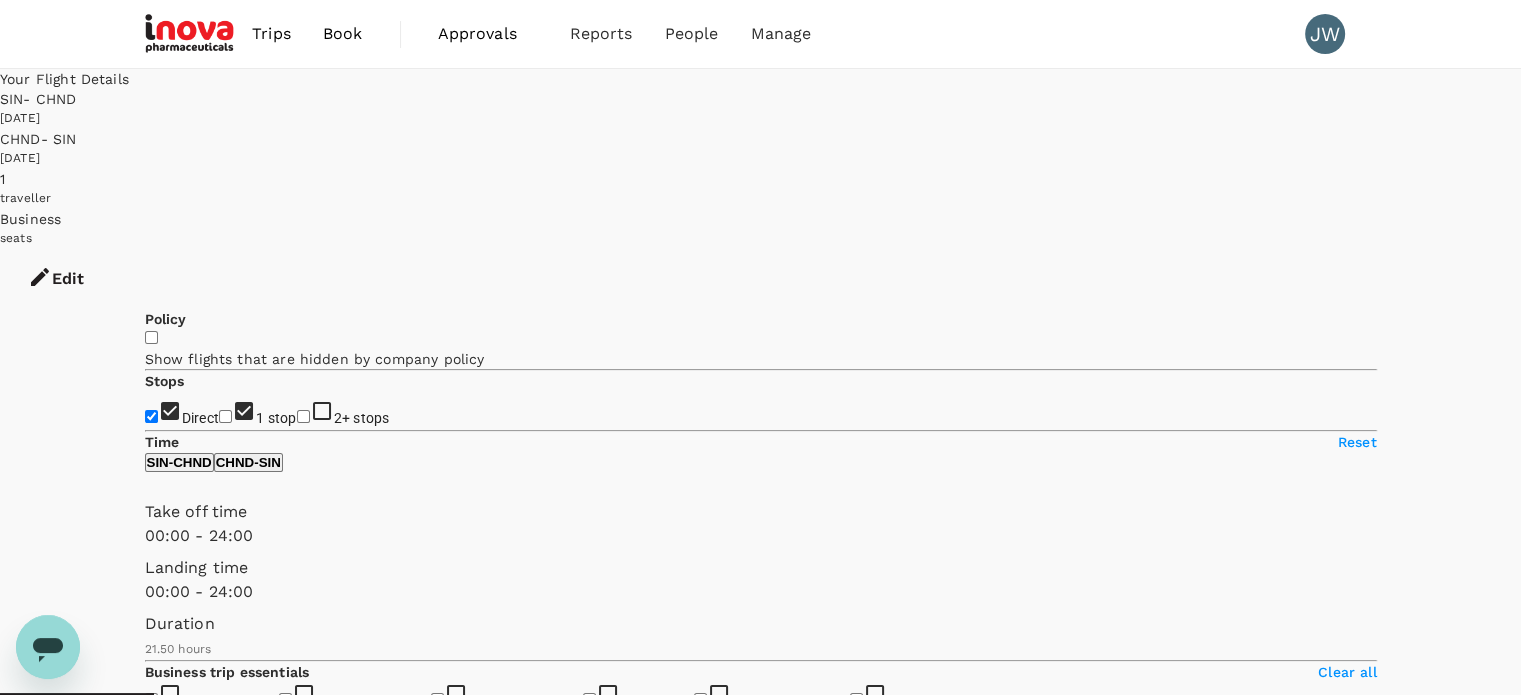 checkbox on "false" 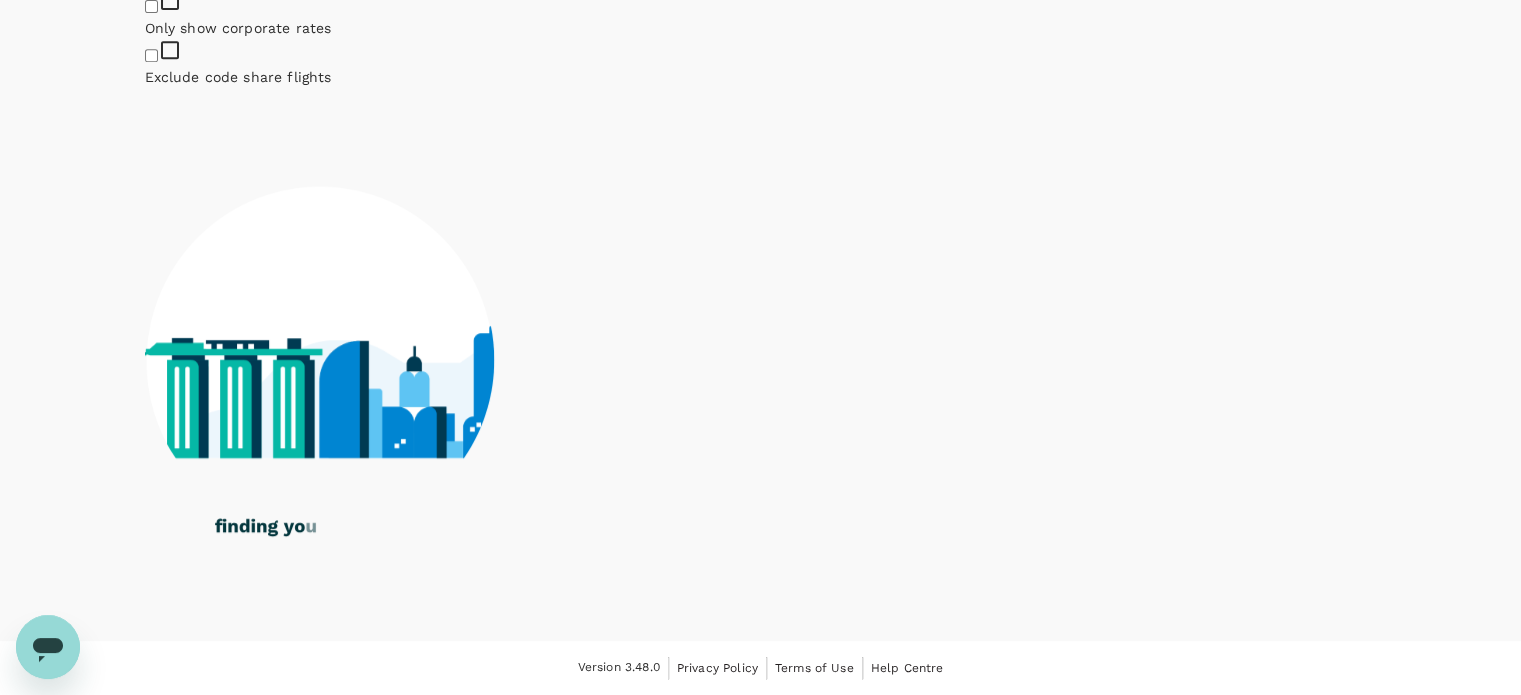 scroll, scrollTop: 1200, scrollLeft: 0, axis: vertical 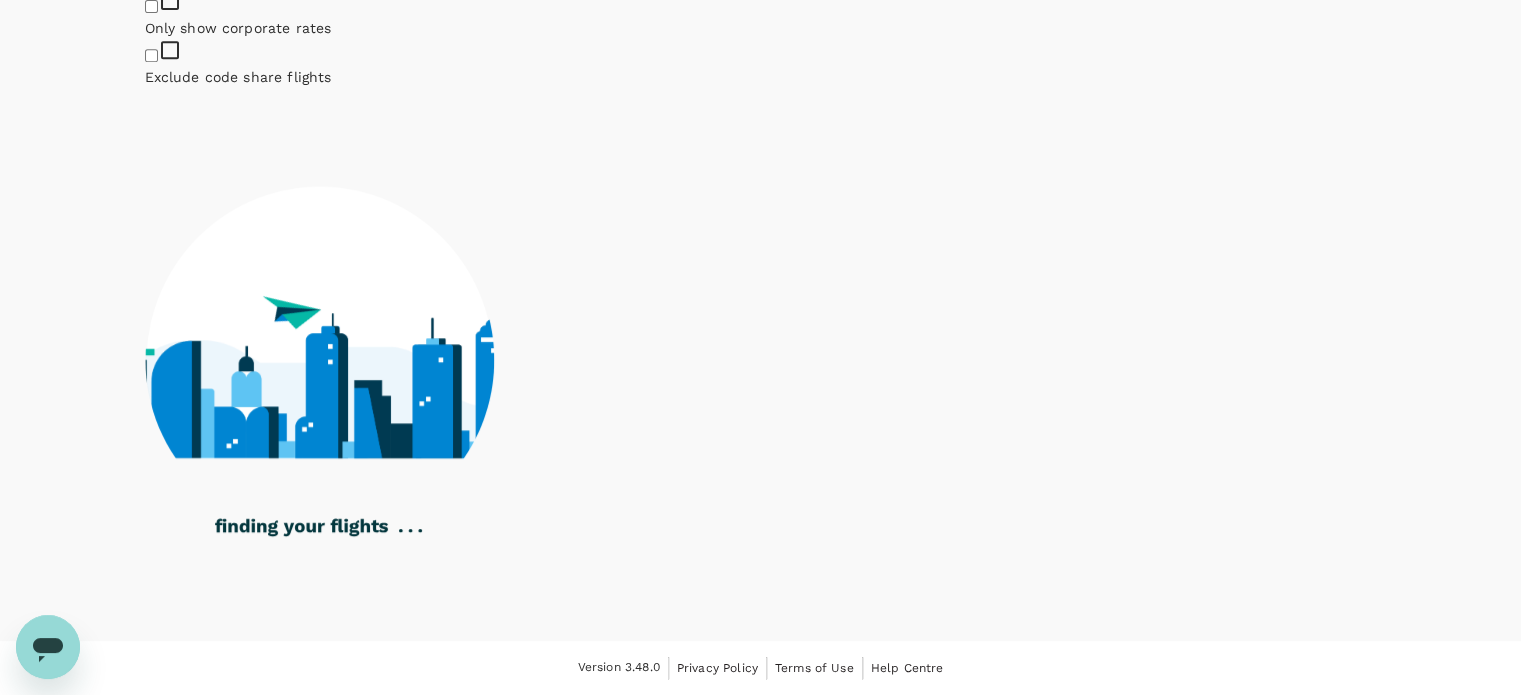 click on "Singapore Airlines" at bounding box center [680, -55] 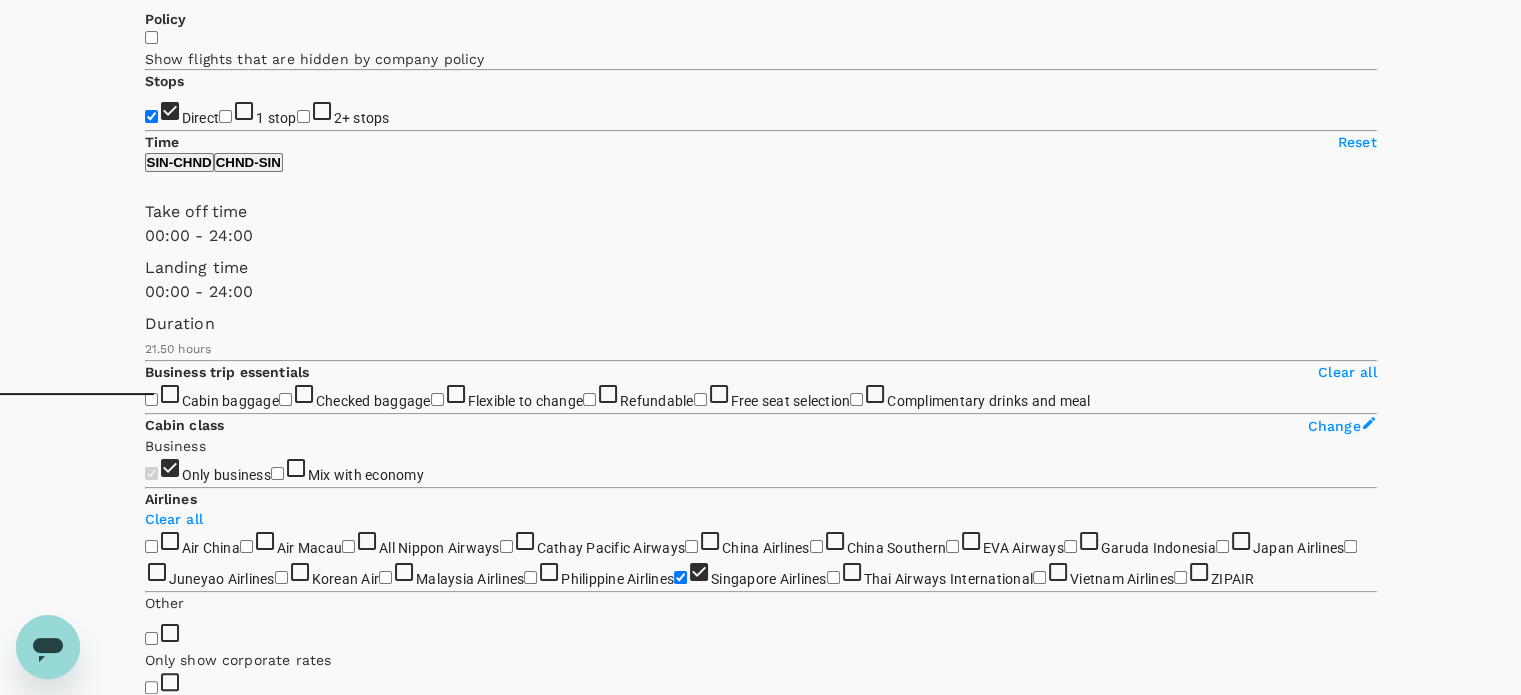 scroll, scrollTop: 0, scrollLeft: 0, axis: both 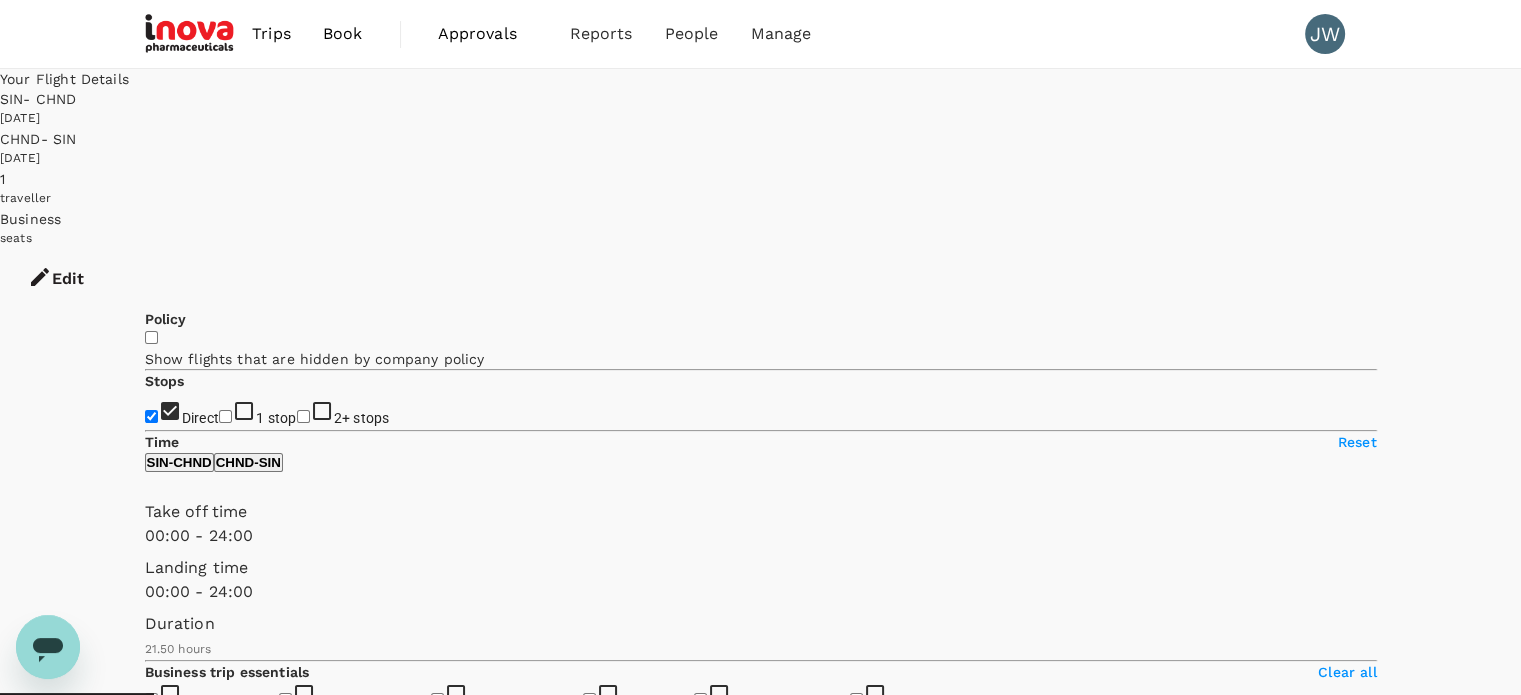 click on "Recommended" at bounding box center (197, 1130) 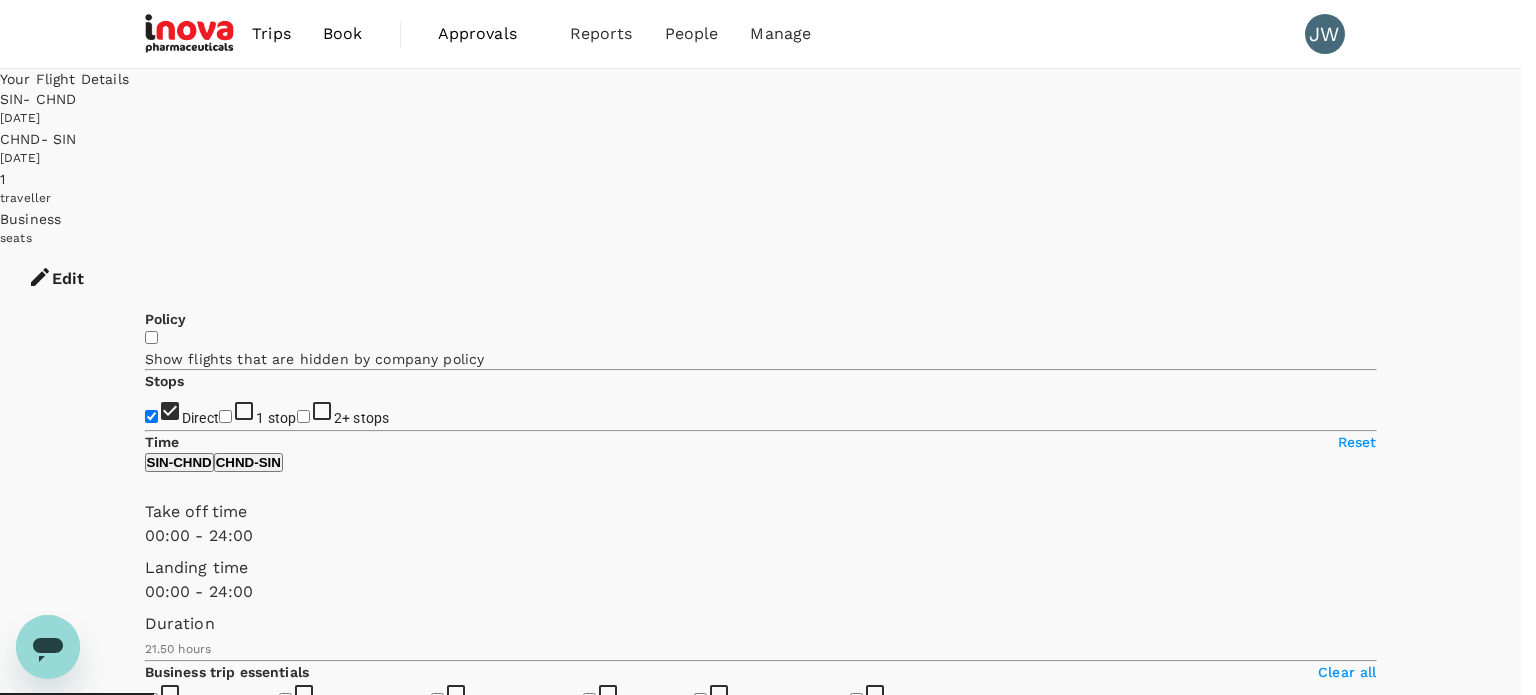 click on "Lowest Price" at bounding box center (760, 62110) 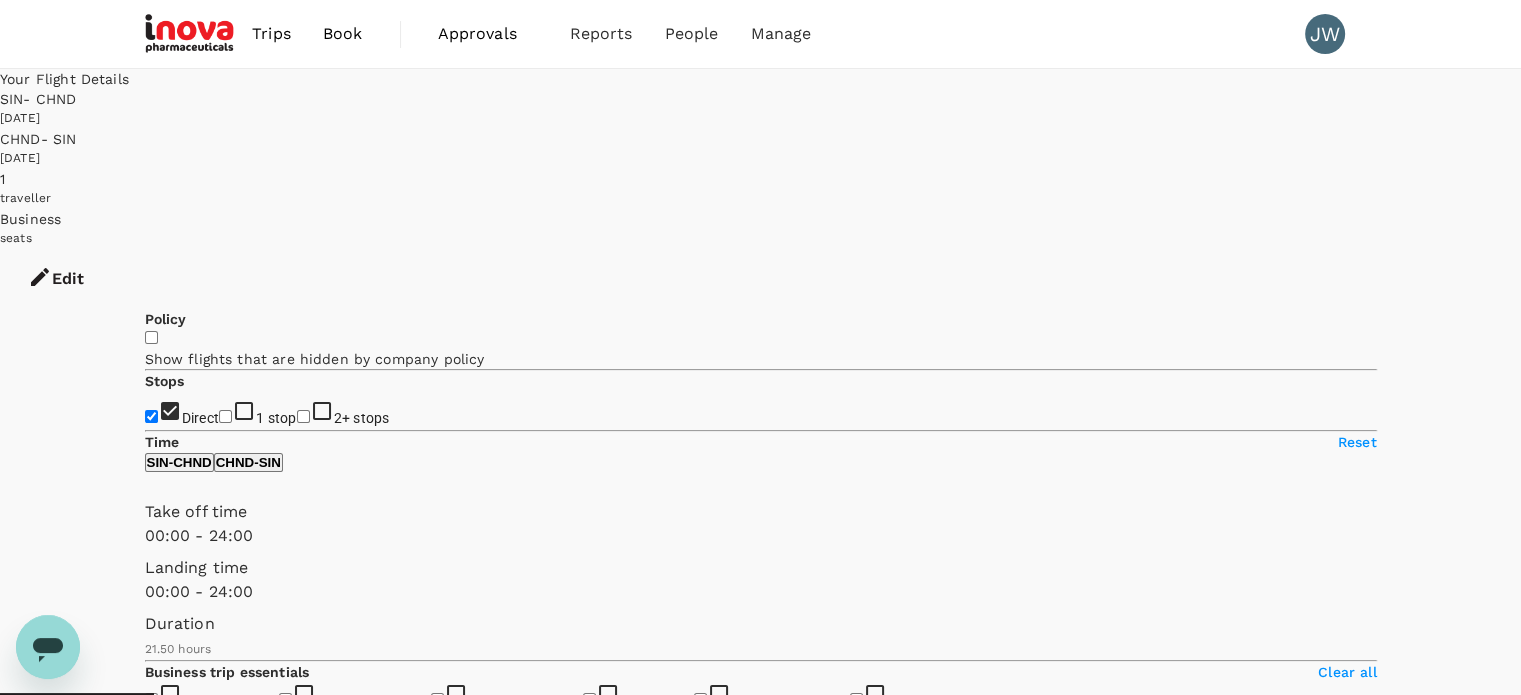 type on "1460" 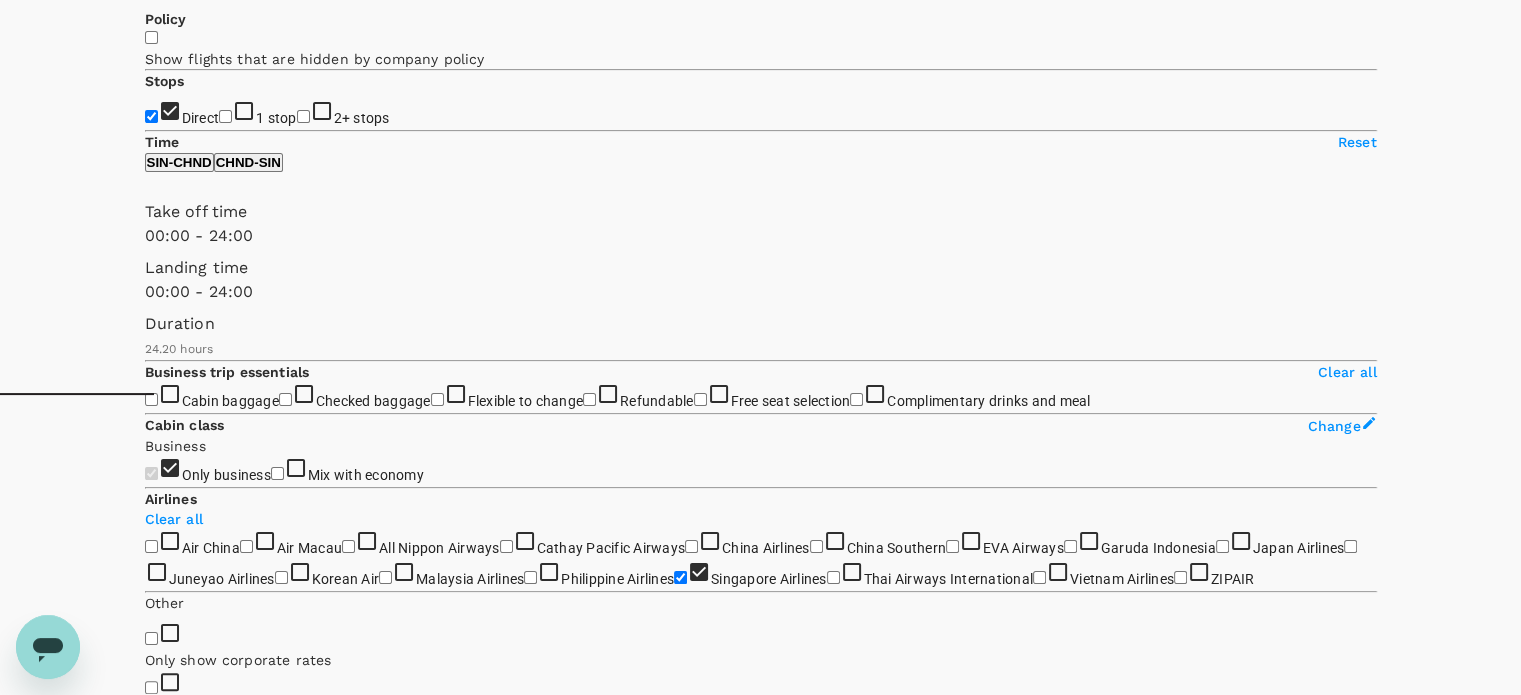 scroll, scrollTop: 600, scrollLeft: 0, axis: vertical 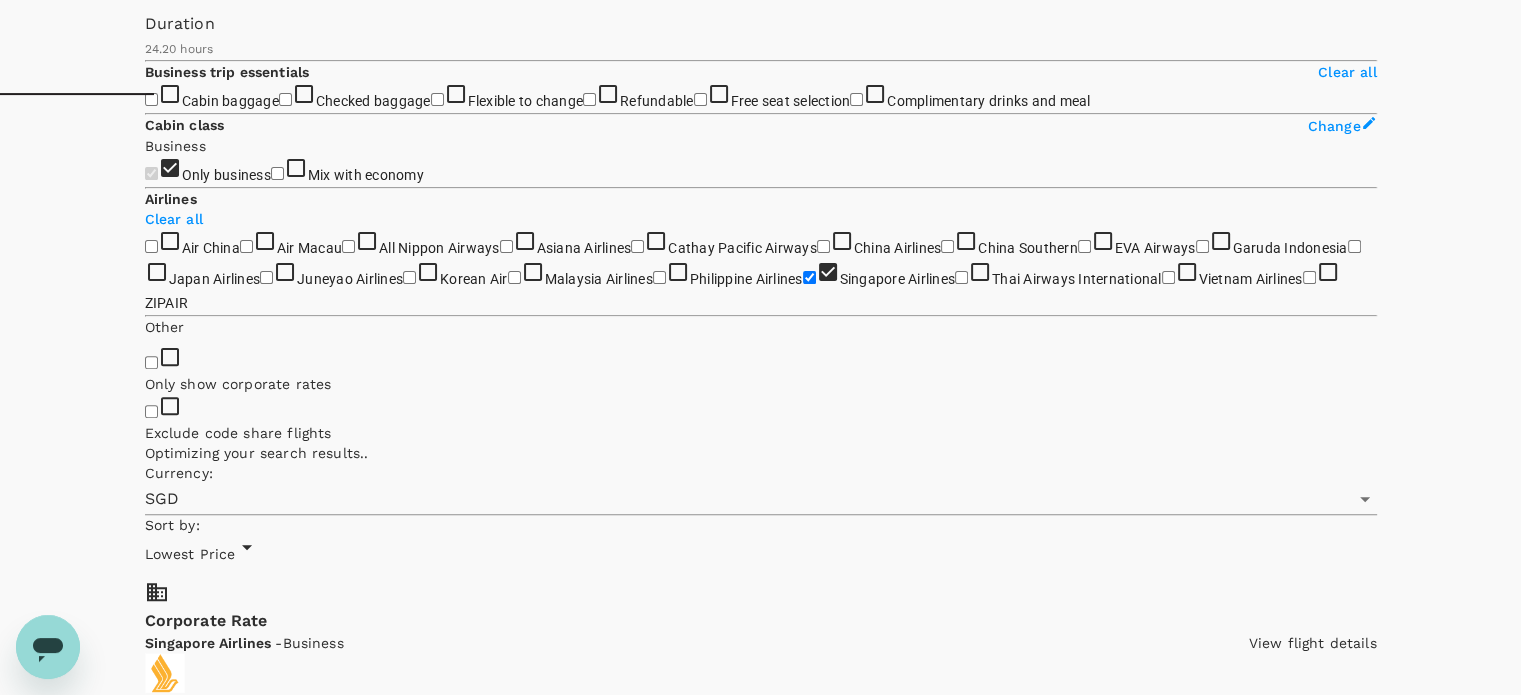 checkbox on "false" 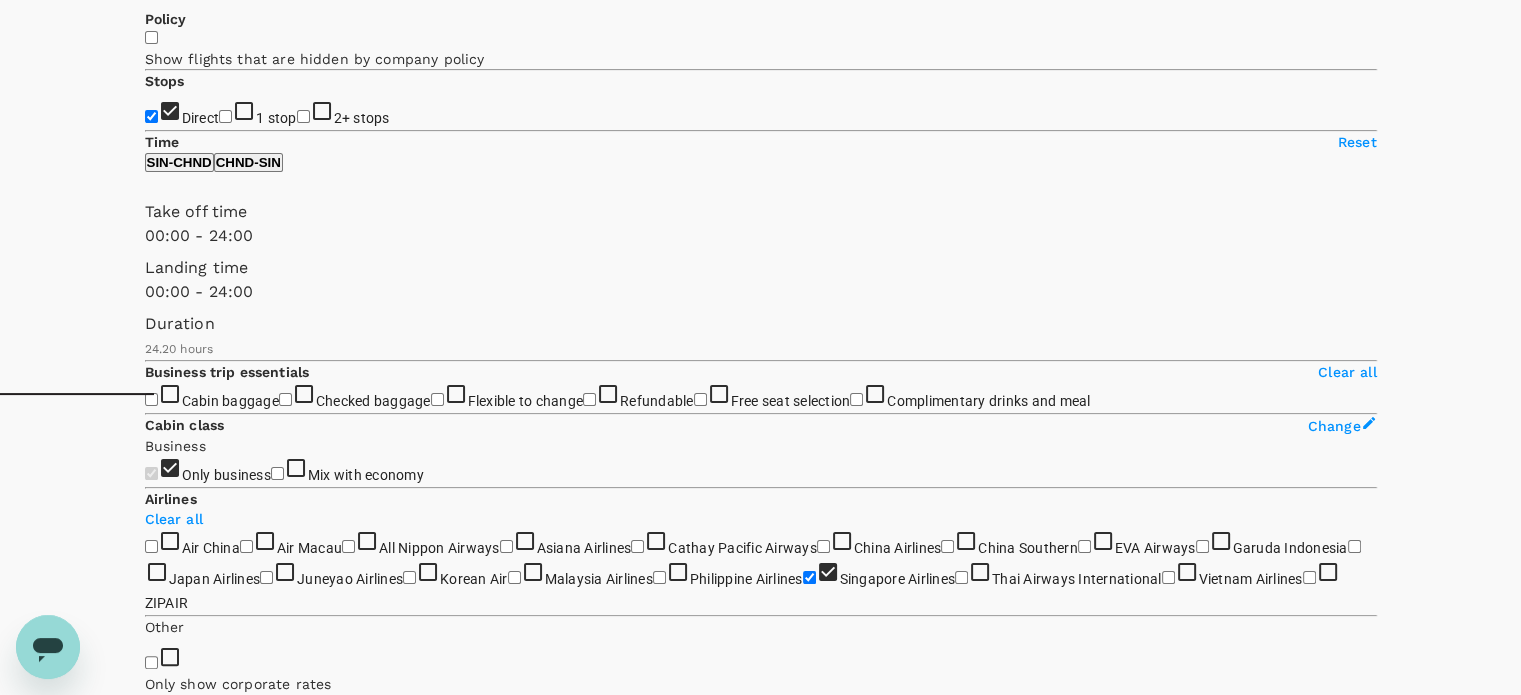 scroll, scrollTop: 0, scrollLeft: 0, axis: both 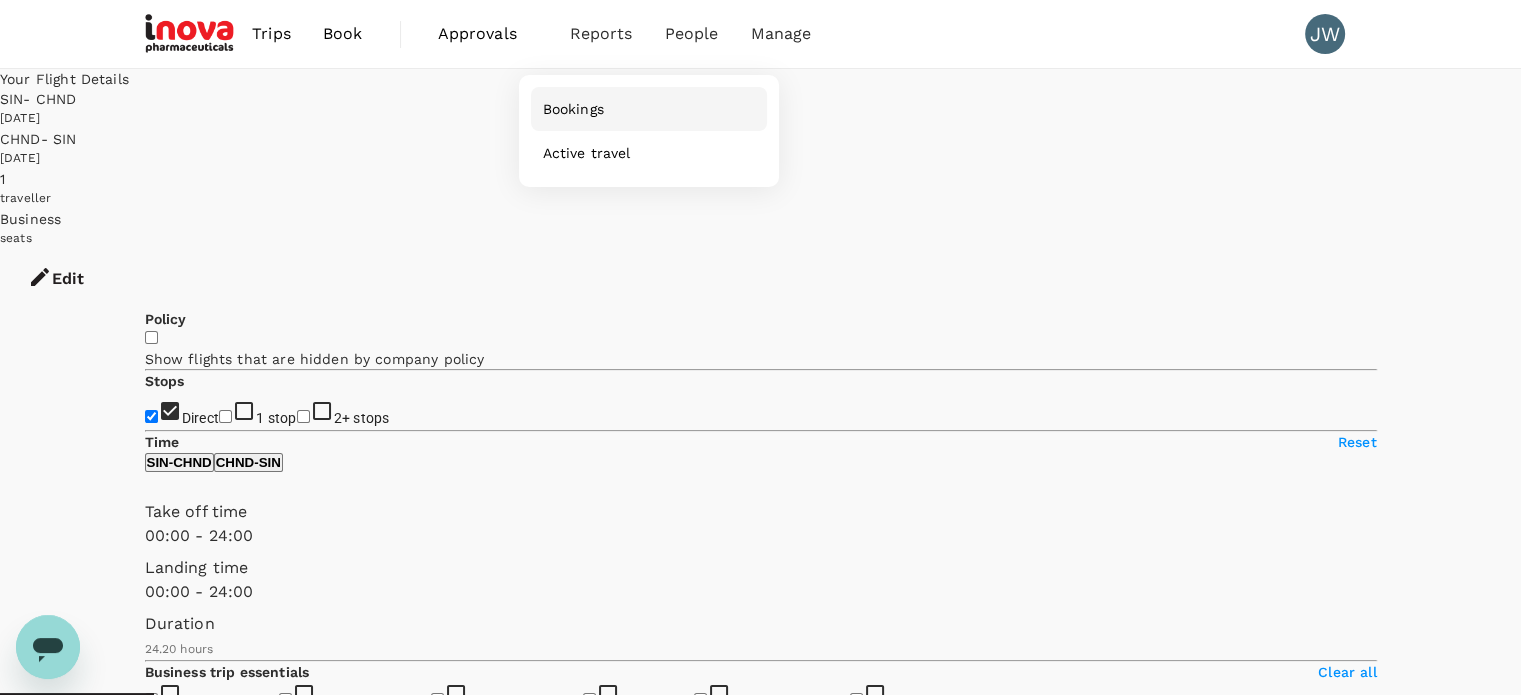 click on "Bookings" at bounding box center (573, 109) 